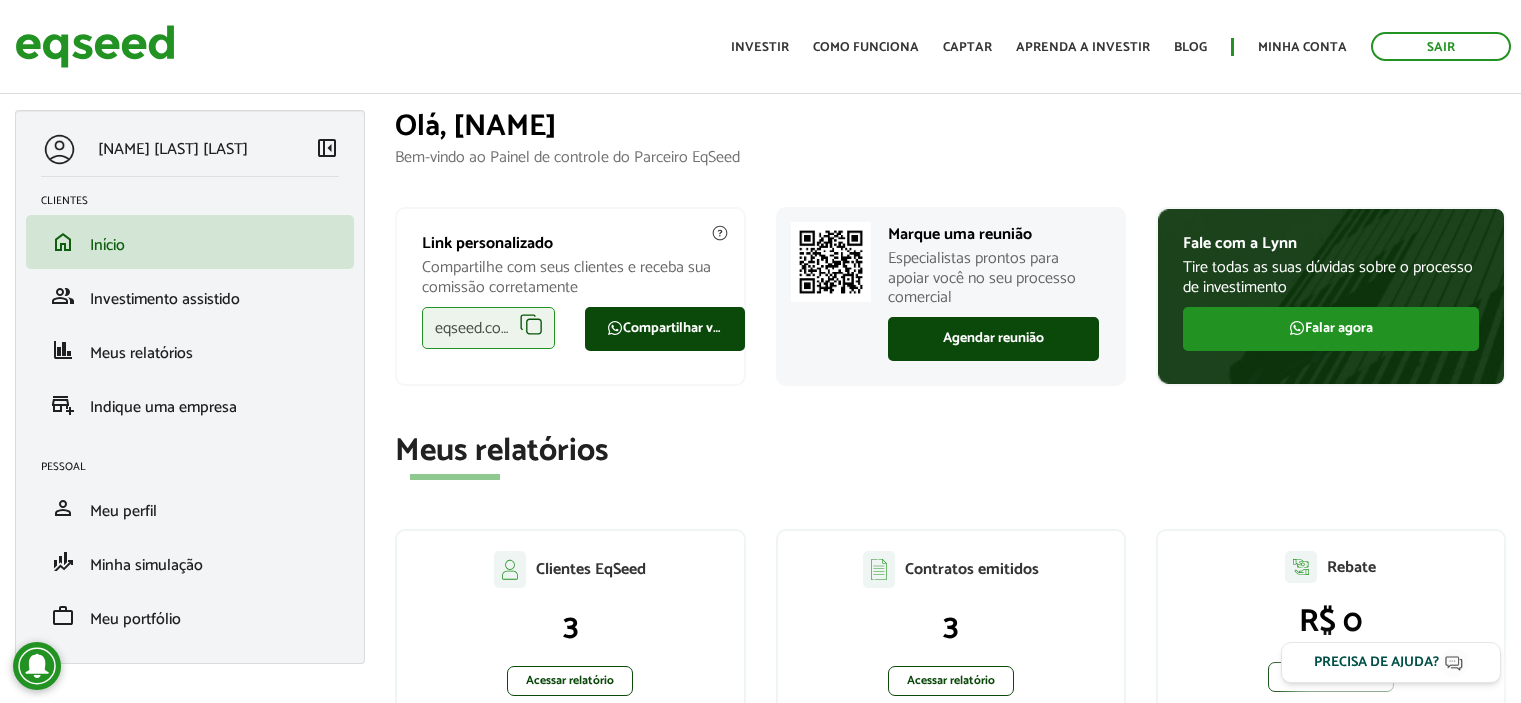 scroll, scrollTop: 0, scrollLeft: 0, axis: both 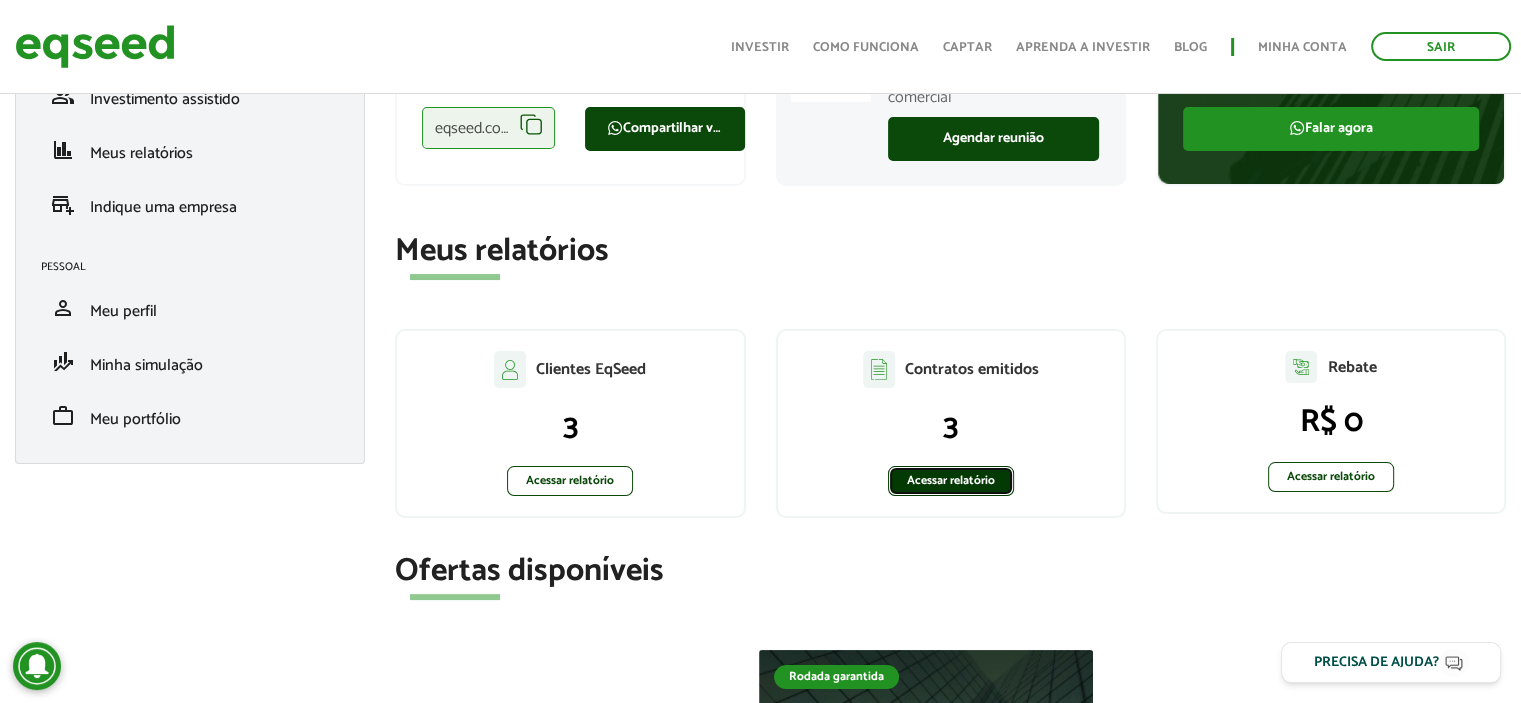 click on "Acessar relatório" at bounding box center (951, 481) 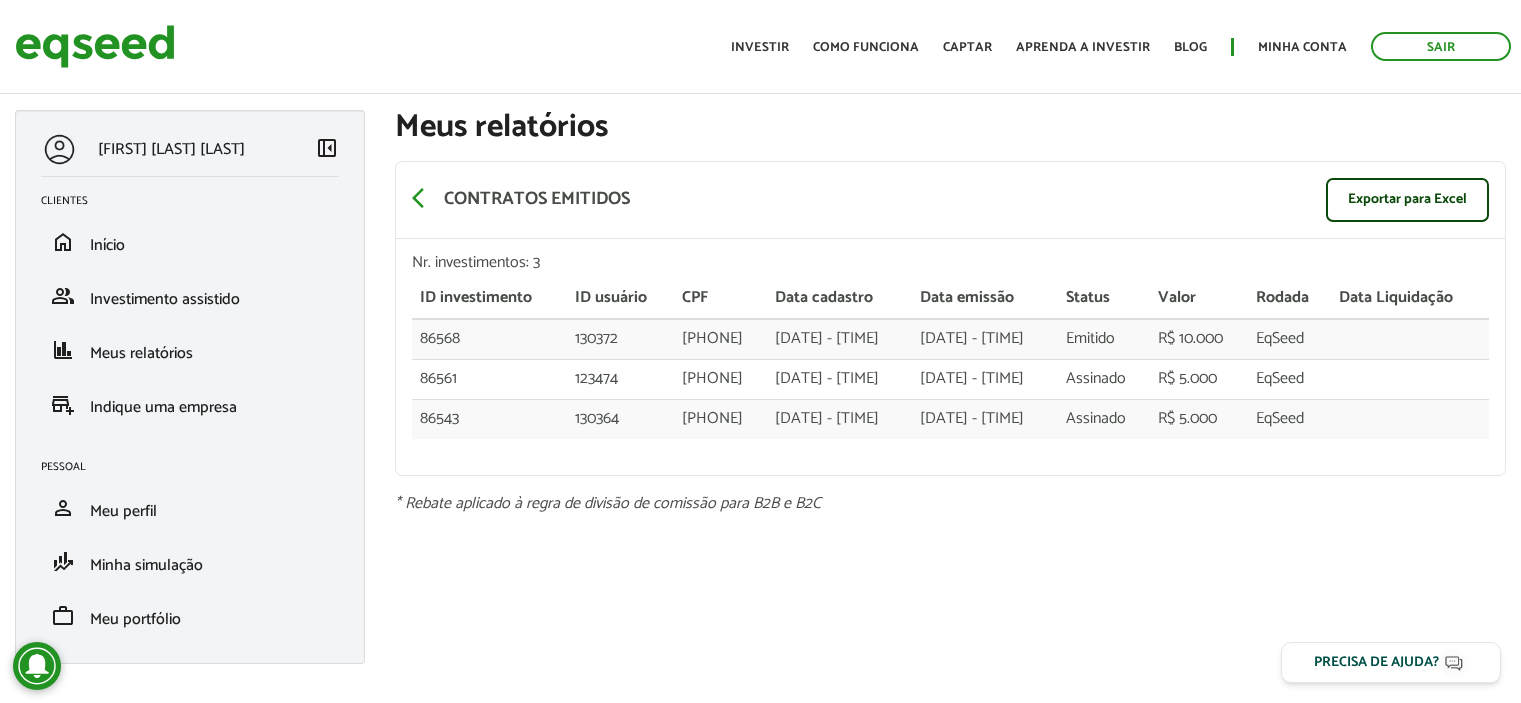 scroll, scrollTop: 0, scrollLeft: 0, axis: both 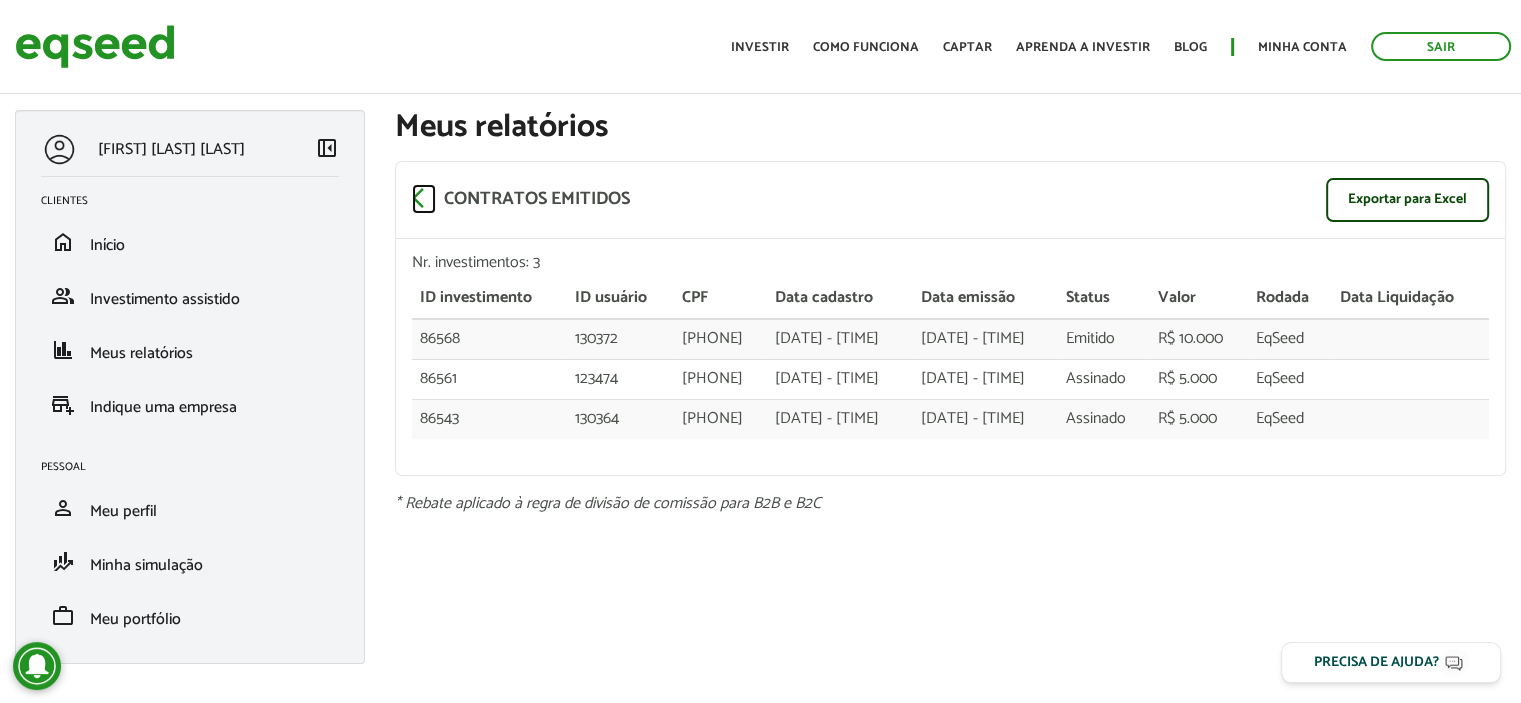 click on "arrow_back_ios" at bounding box center (424, 198) 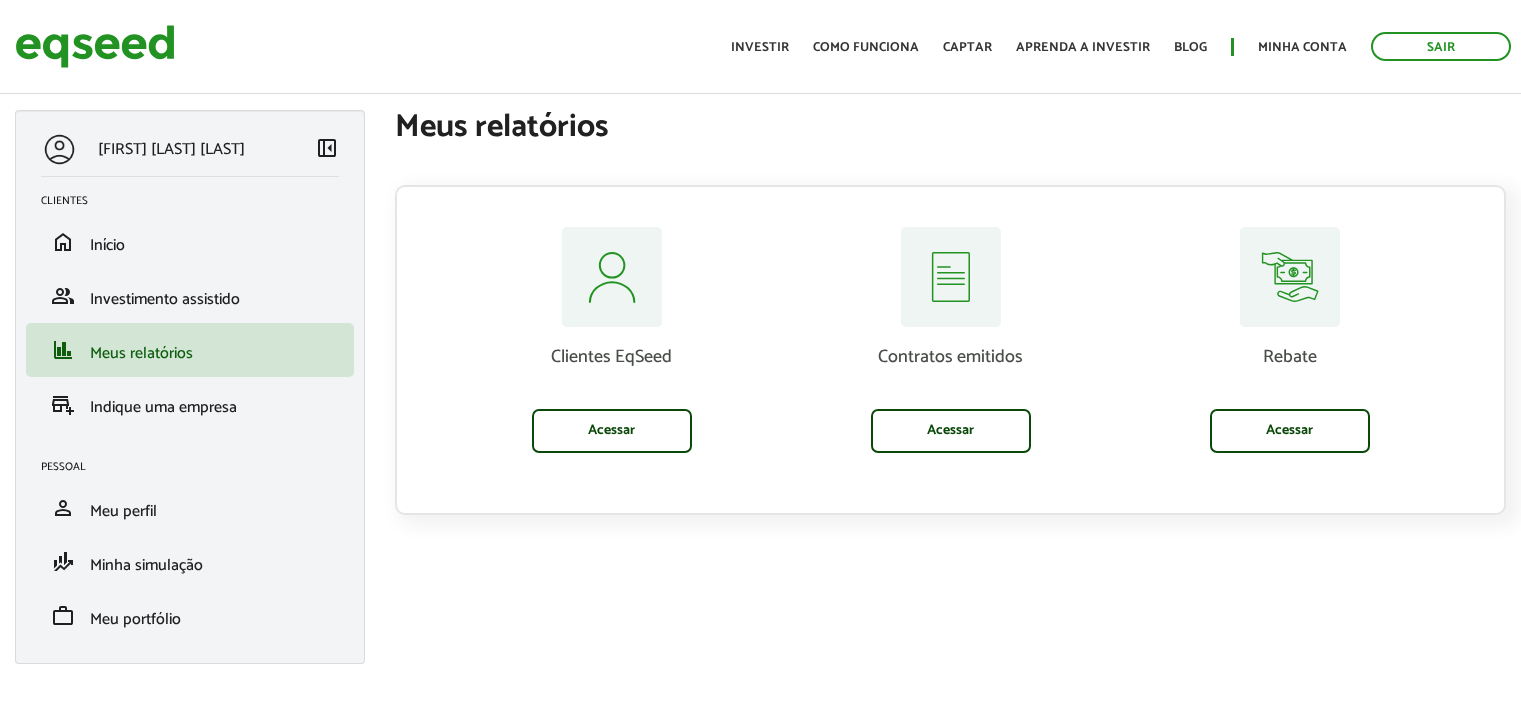 scroll, scrollTop: 0, scrollLeft: 0, axis: both 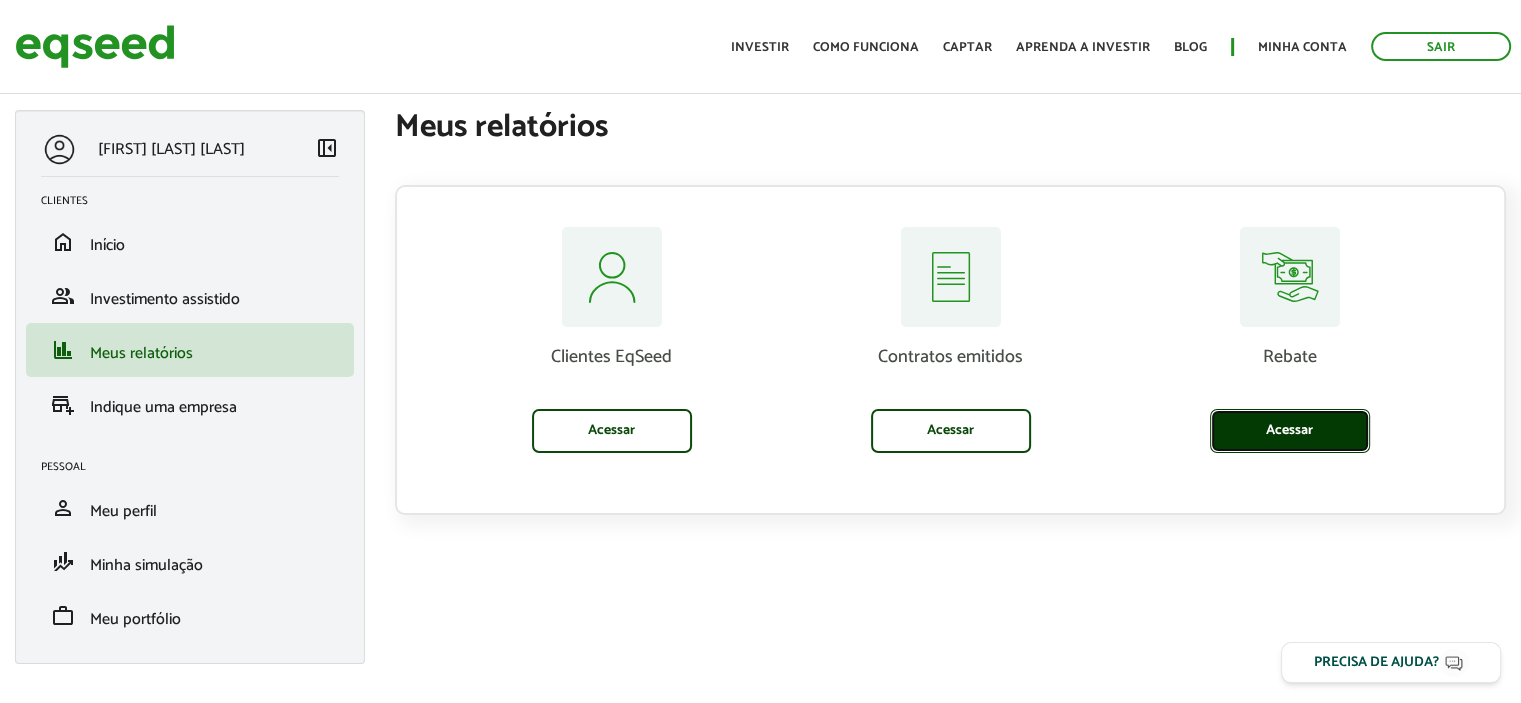 click on "Acessar" at bounding box center (1290, 431) 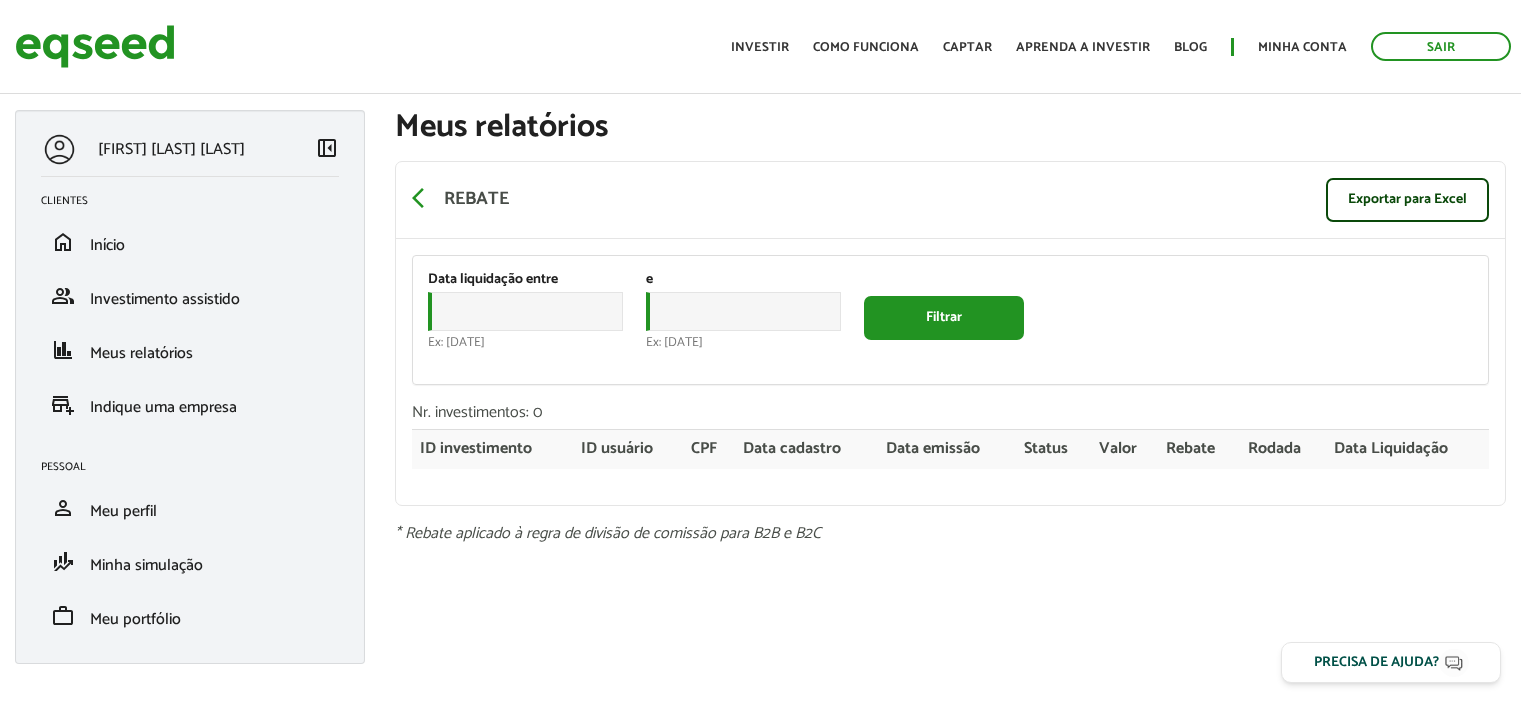 scroll, scrollTop: 0, scrollLeft: 0, axis: both 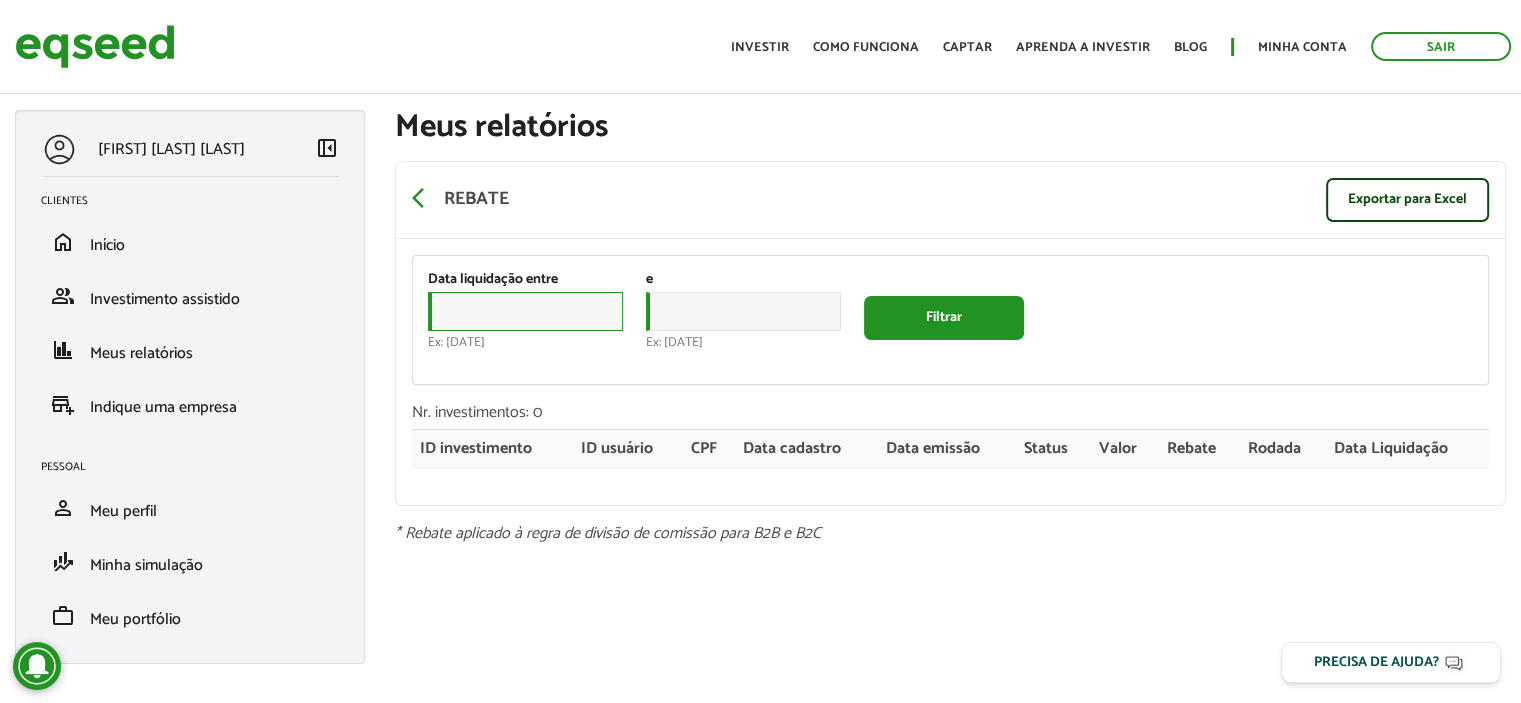 click on "Data" at bounding box center [525, 311] 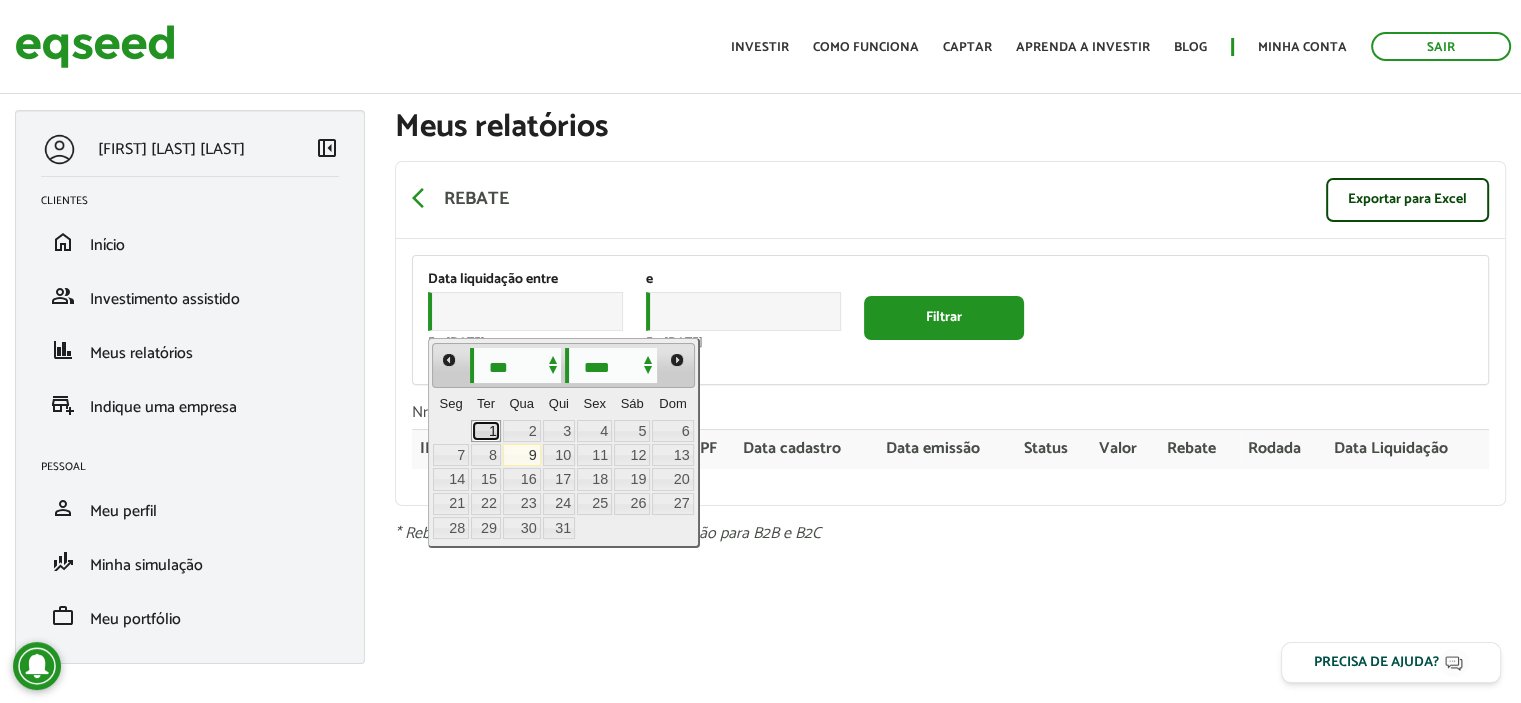 click on "1" at bounding box center (486, 431) 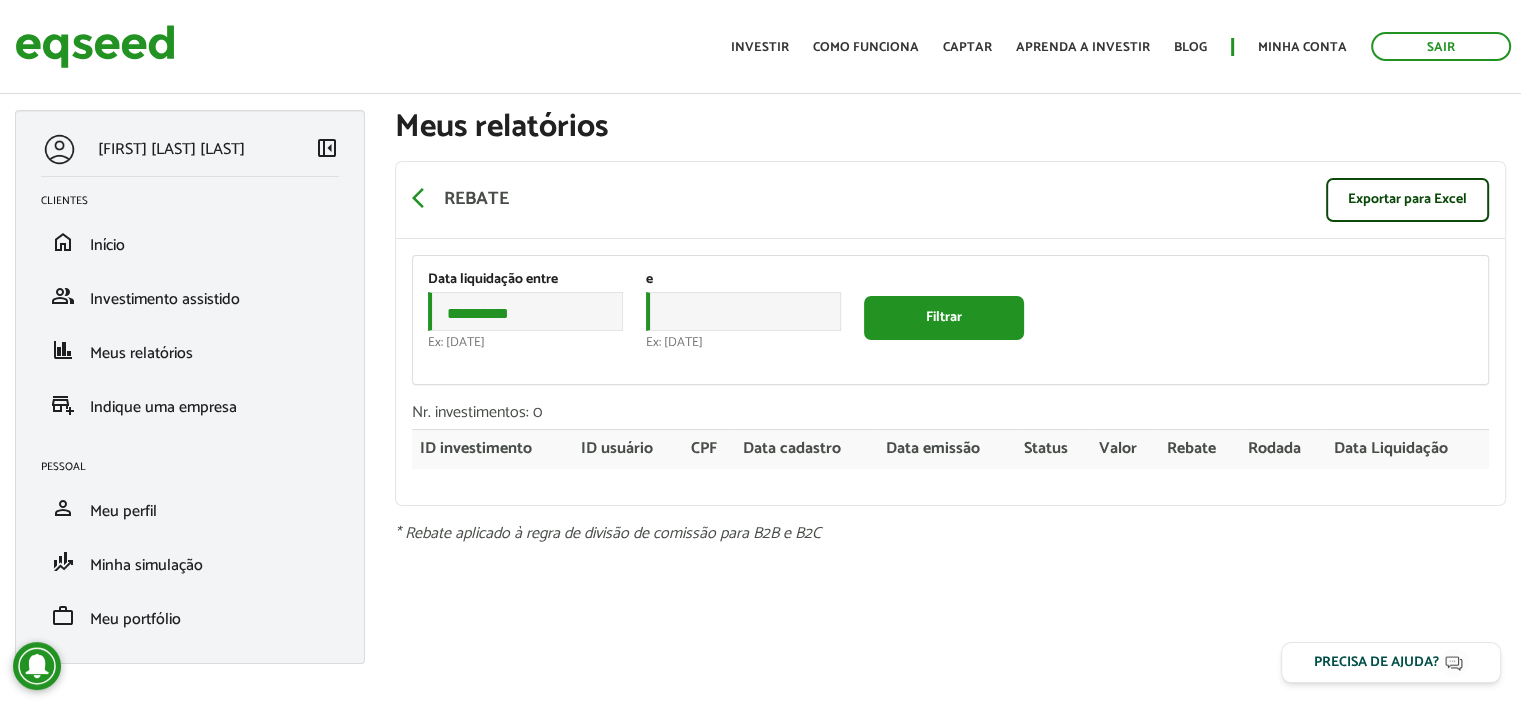 click on "Ex: 09/07/2025" at bounding box center (746, 342) 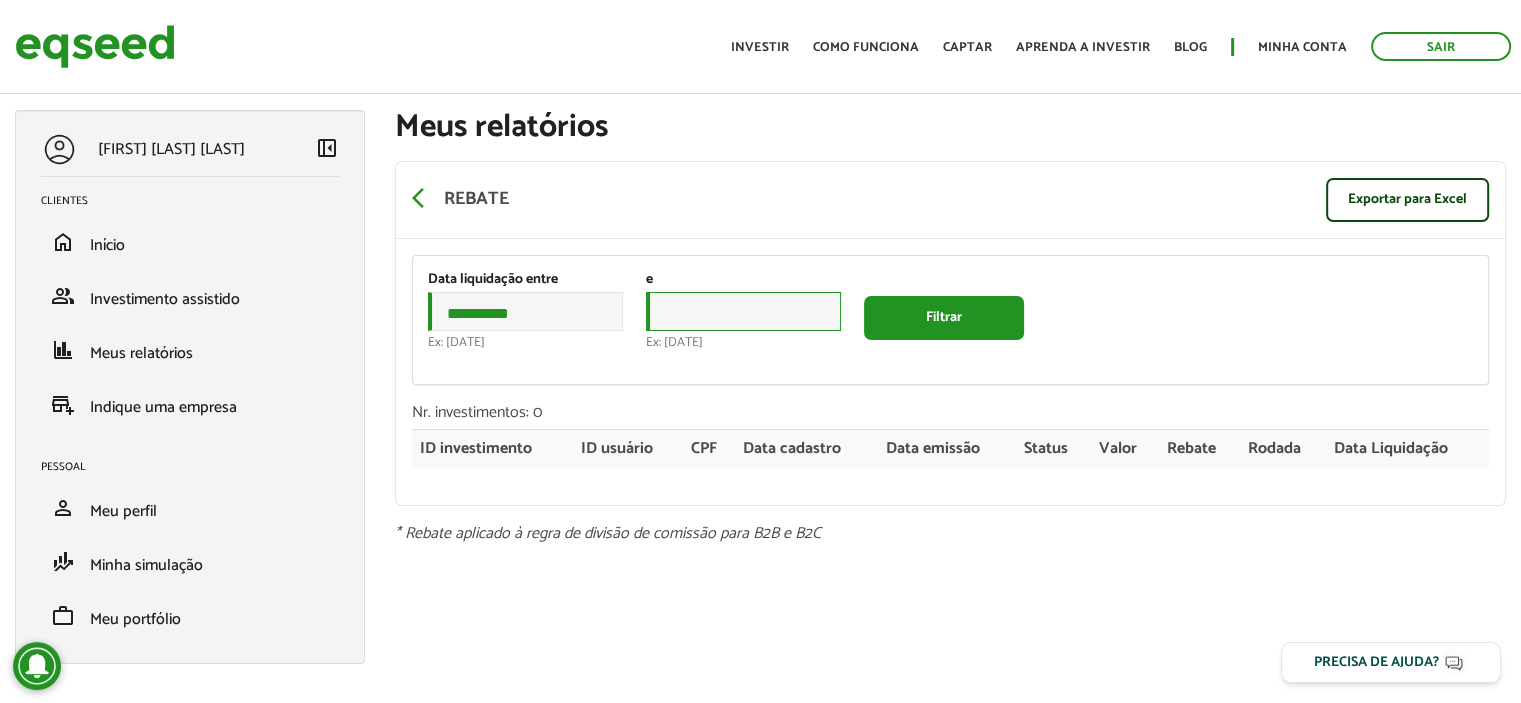 click on "Data" at bounding box center (743, 311) 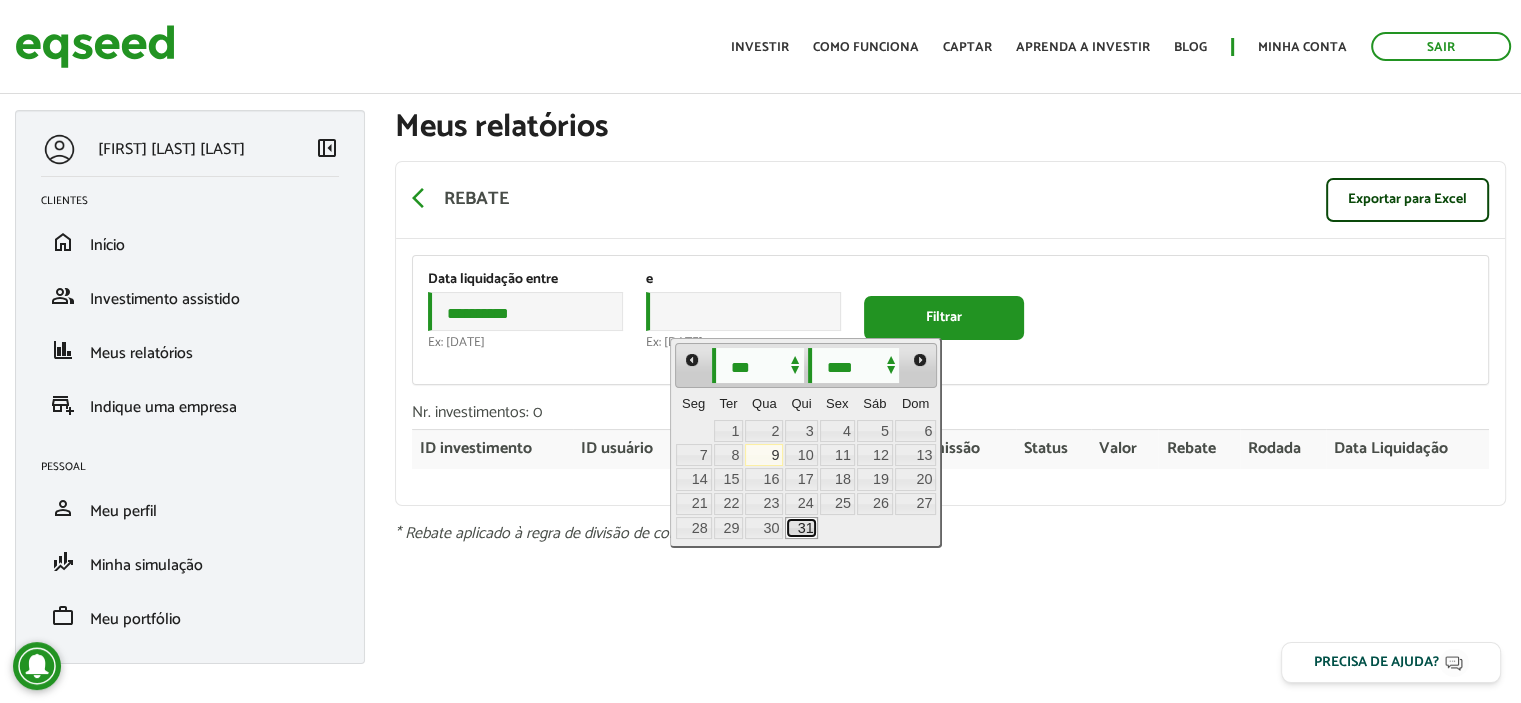 click on "31" at bounding box center (801, 528) 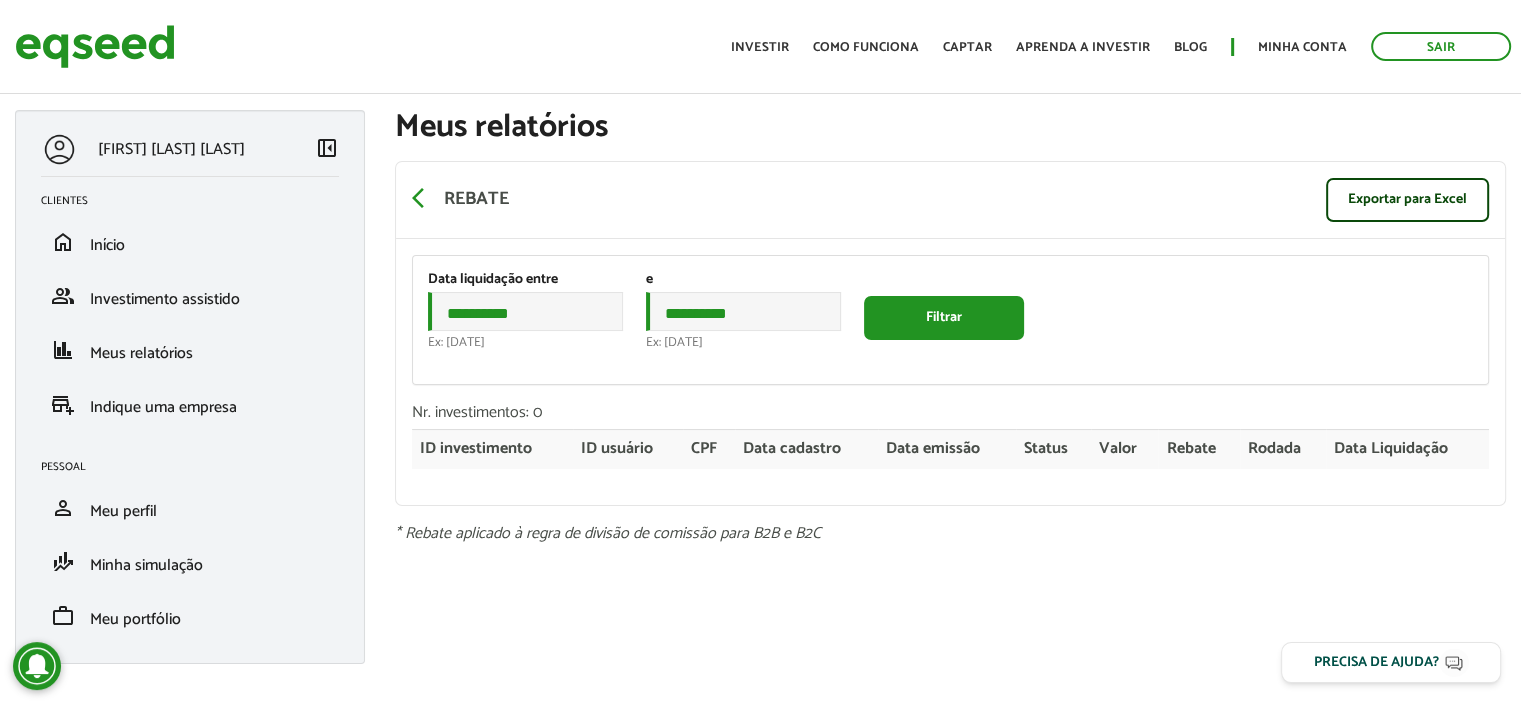 click on "**********" at bounding box center [950, 320] 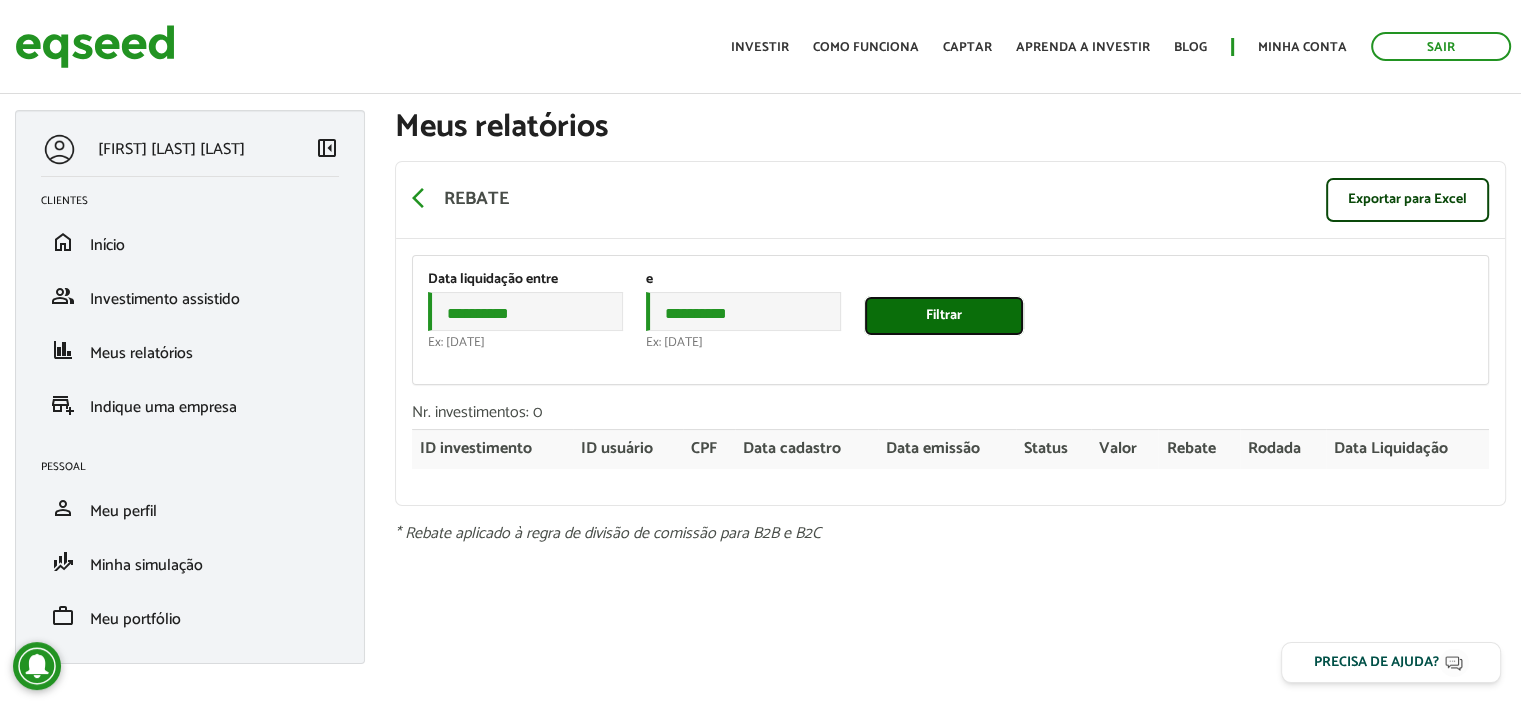 click on "Filtrar" at bounding box center (944, 316) 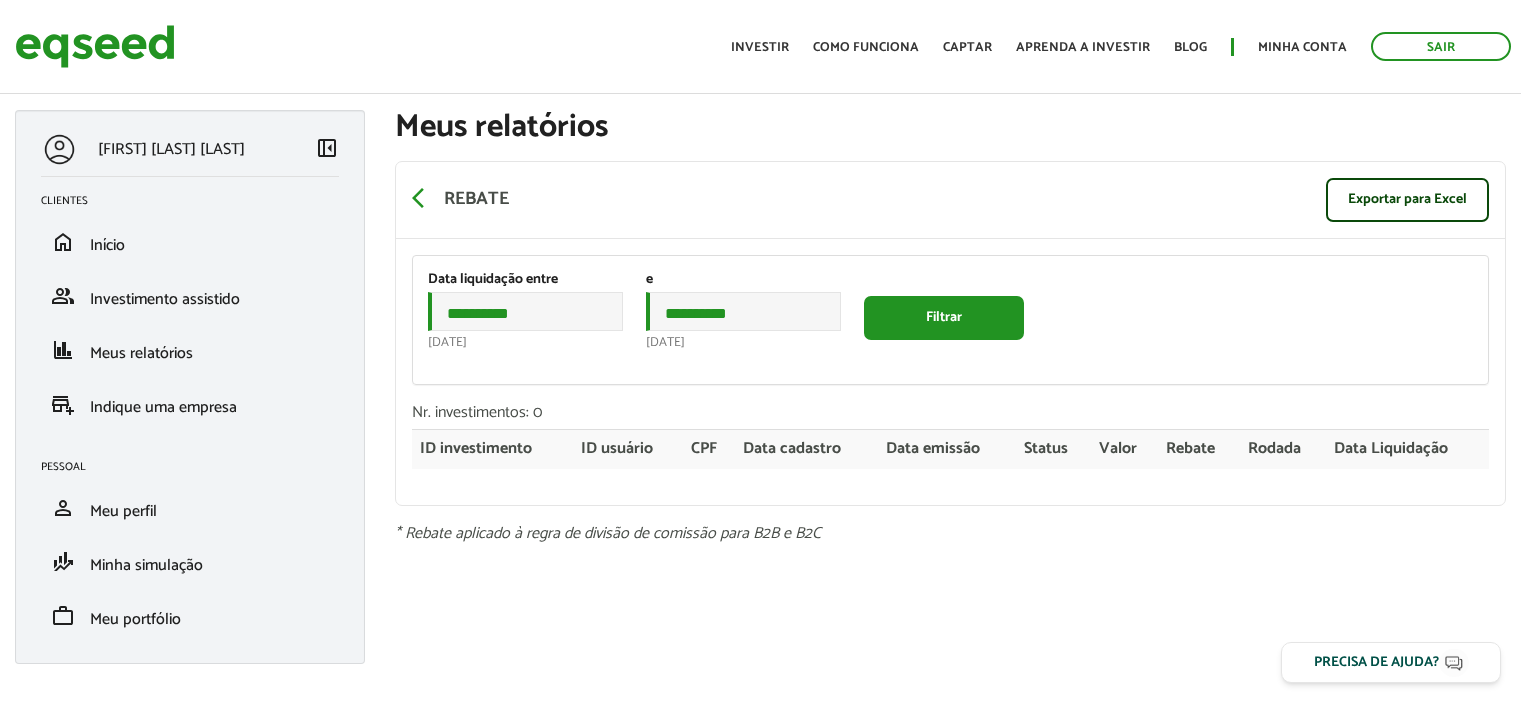 scroll, scrollTop: 0, scrollLeft: 0, axis: both 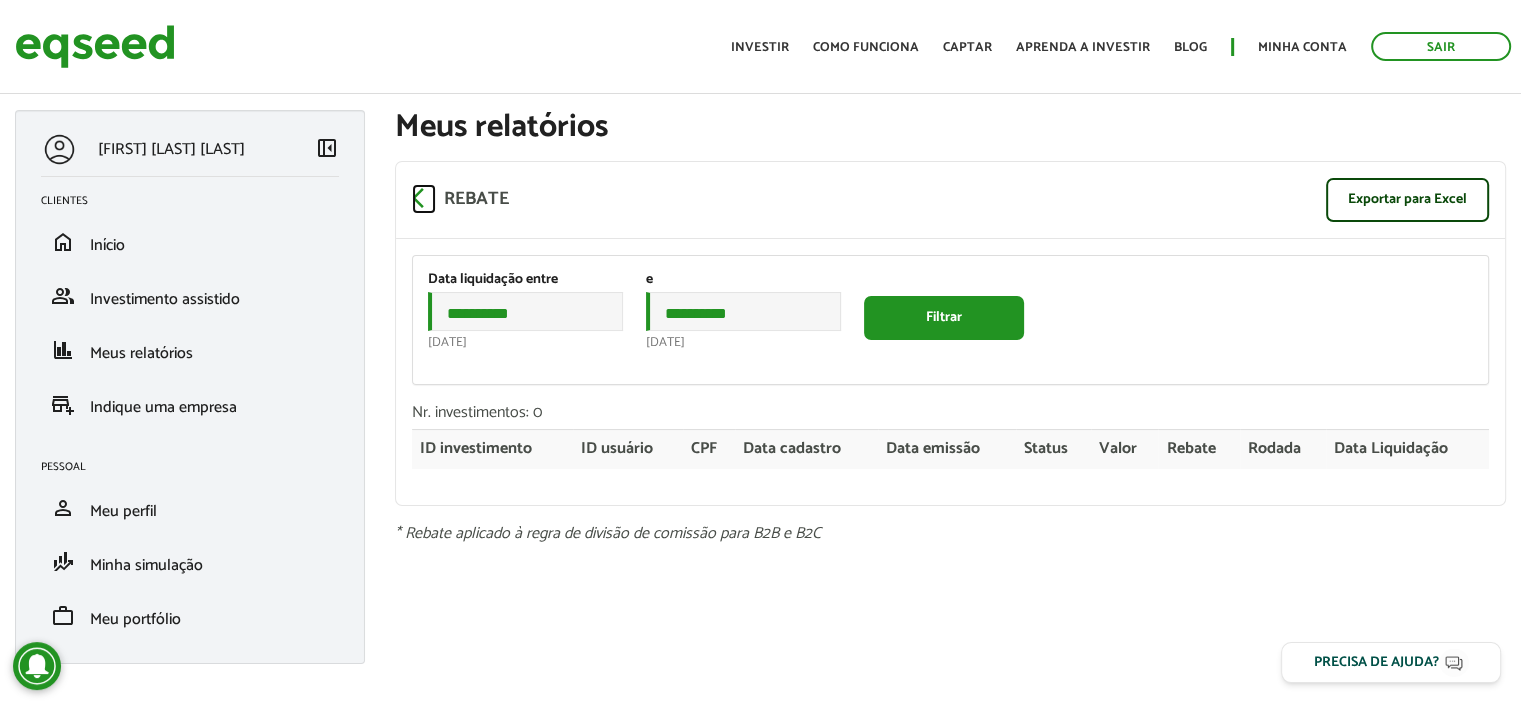 click on "arrow_back_ios" at bounding box center [424, 198] 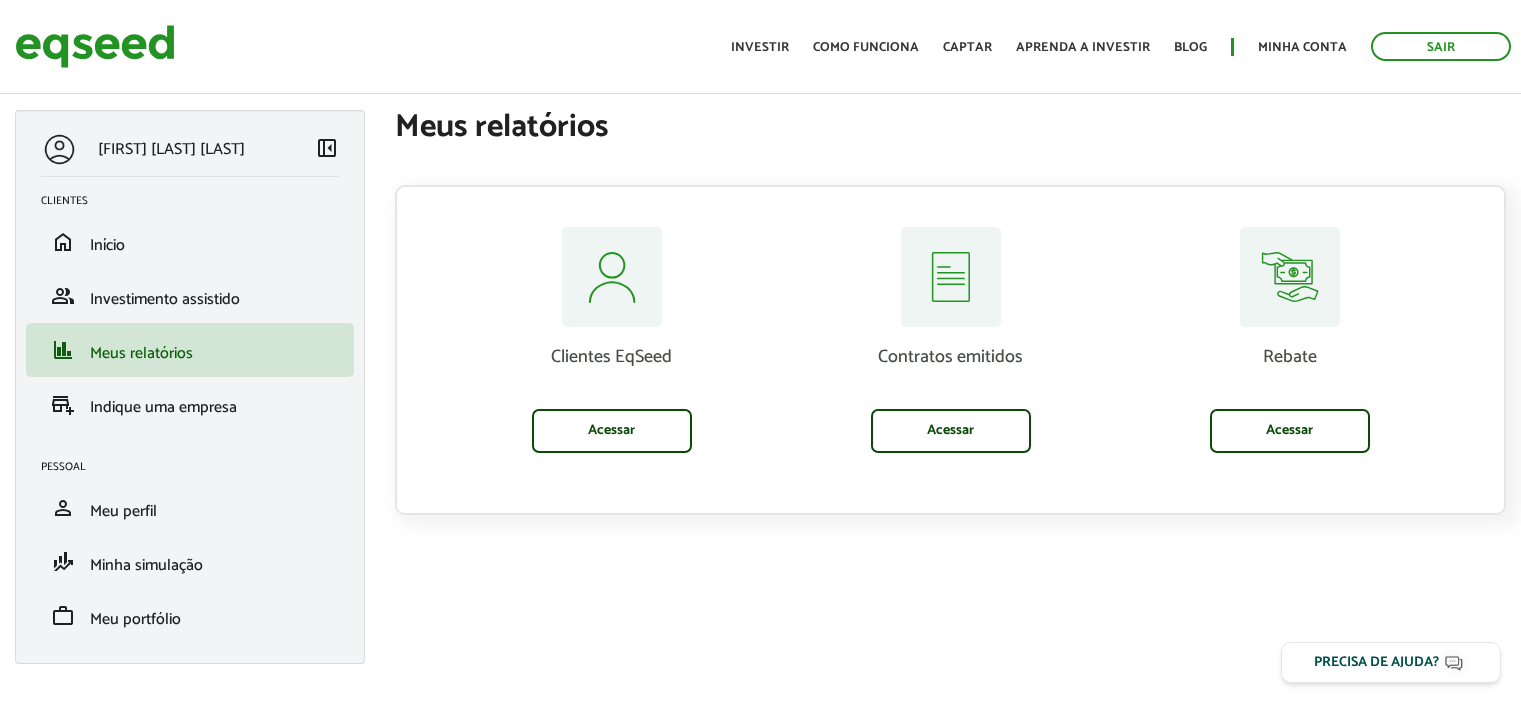 scroll, scrollTop: 0, scrollLeft: 0, axis: both 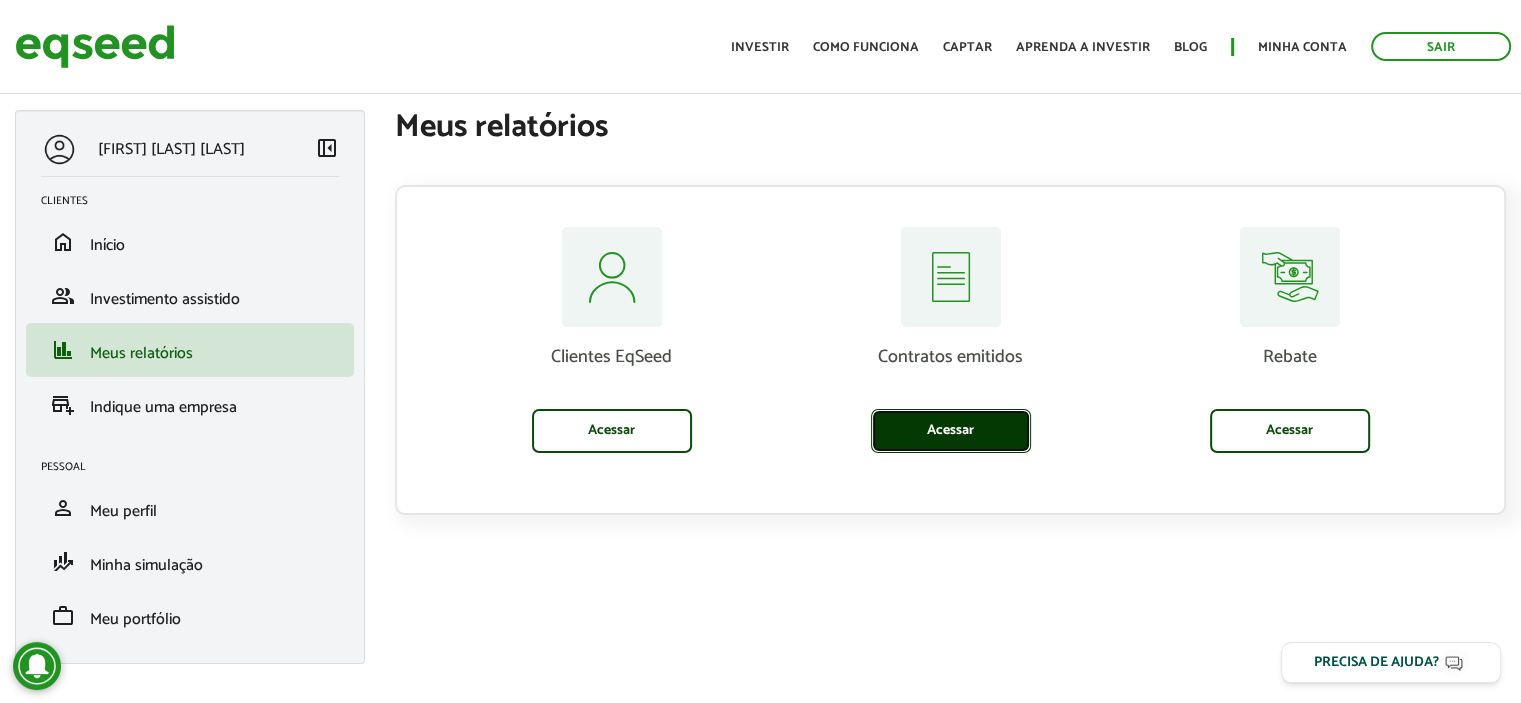 click on "Acessar" at bounding box center [951, 431] 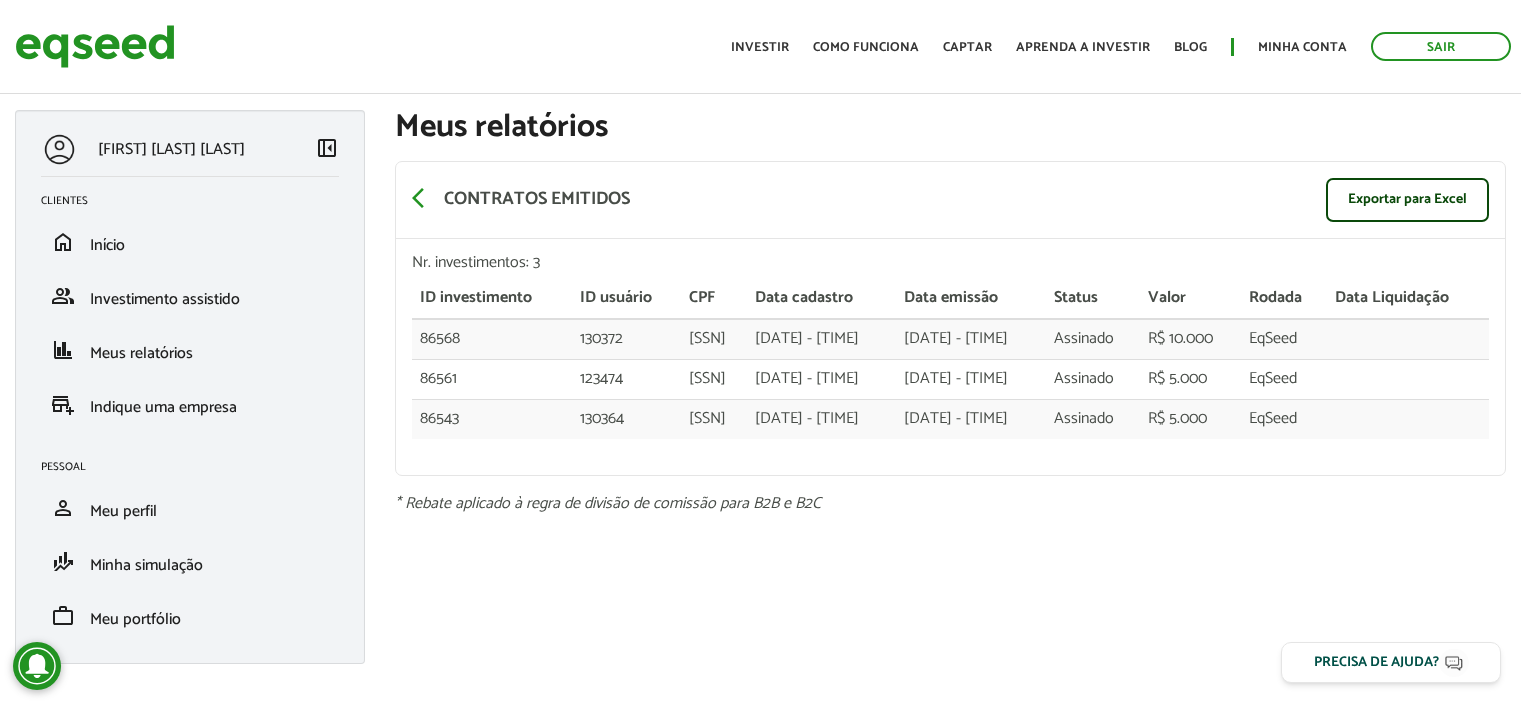 scroll, scrollTop: 0, scrollLeft: 0, axis: both 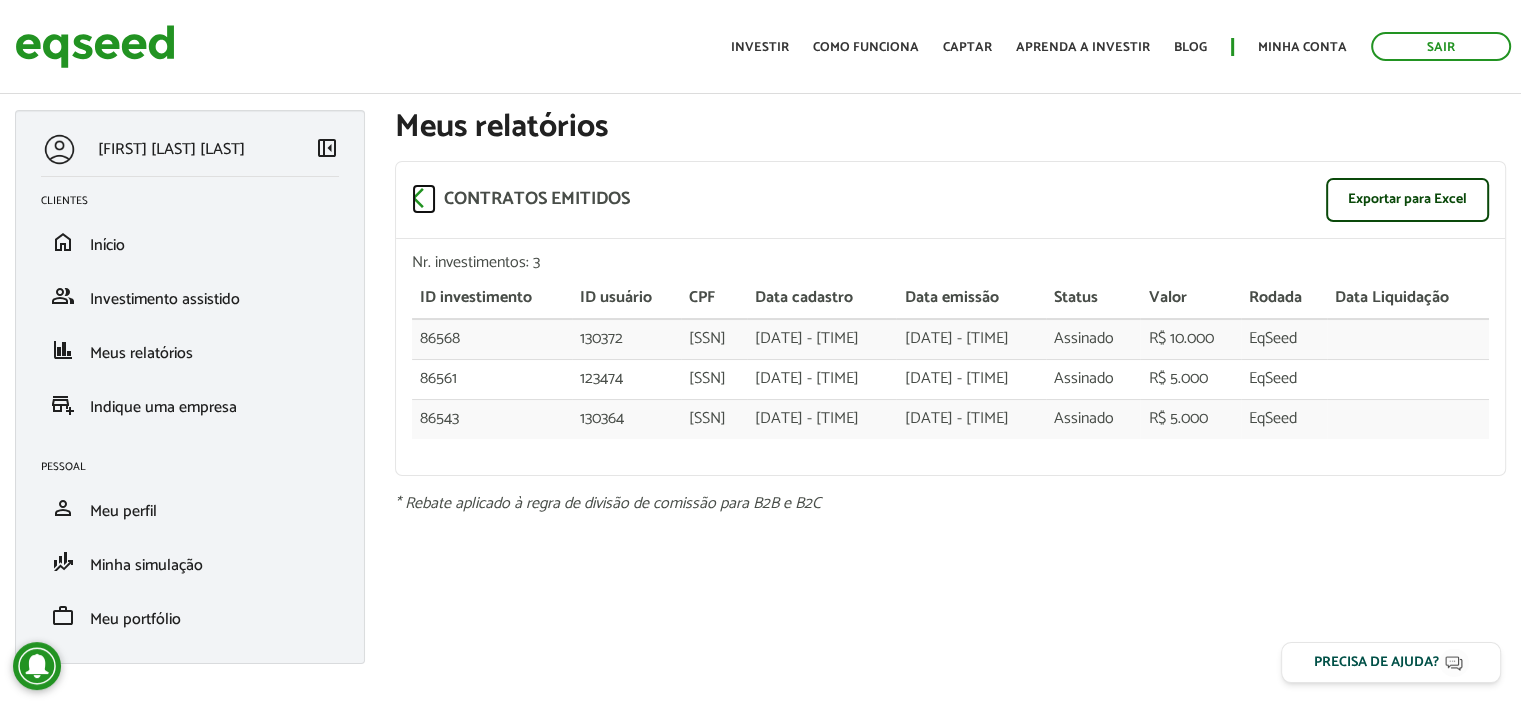 click on "arrow_back_ios" at bounding box center (424, 198) 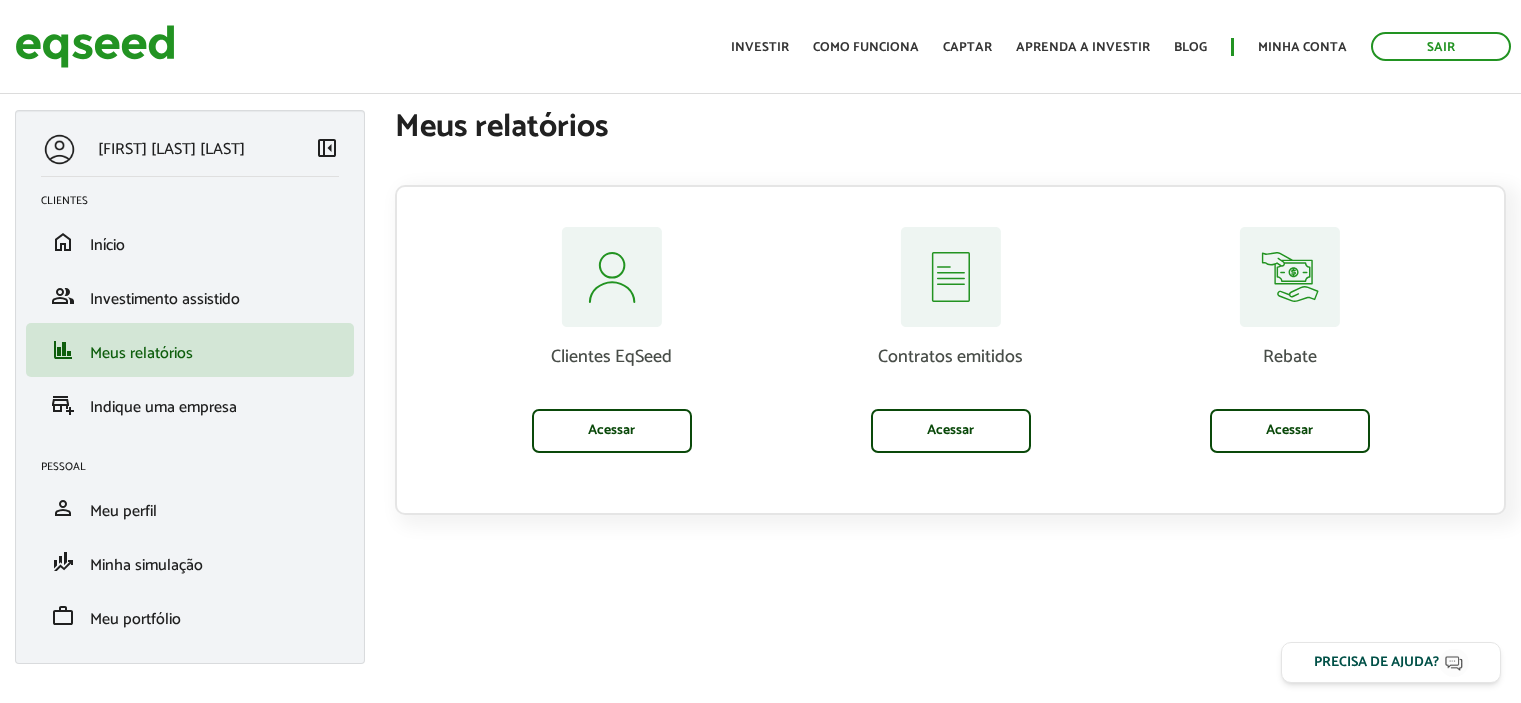 scroll, scrollTop: 0, scrollLeft: 0, axis: both 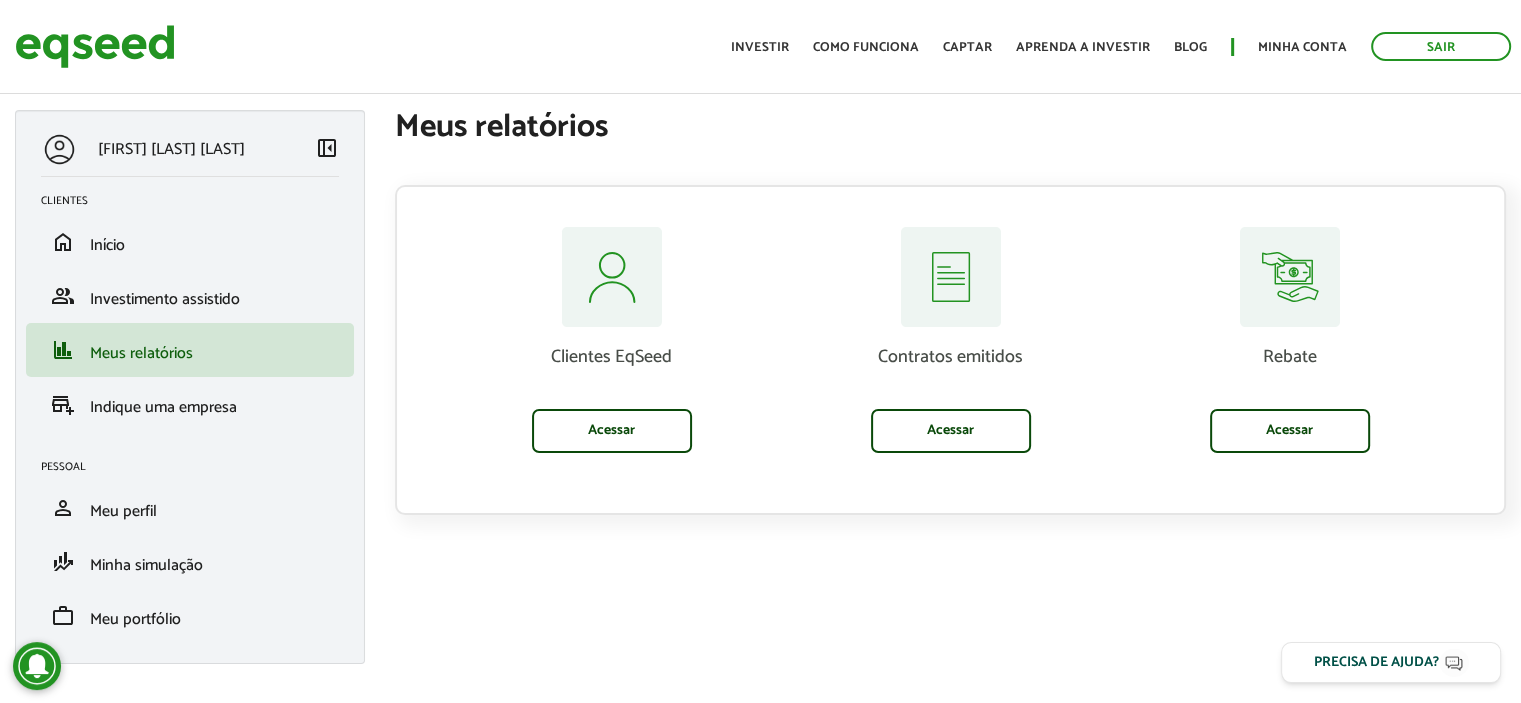 click on "Toggle navigation
Início
Investir
Como funciona
Captar
Aprenda a investir
Blog
Minha conta
Sair" at bounding box center (1121, 46) 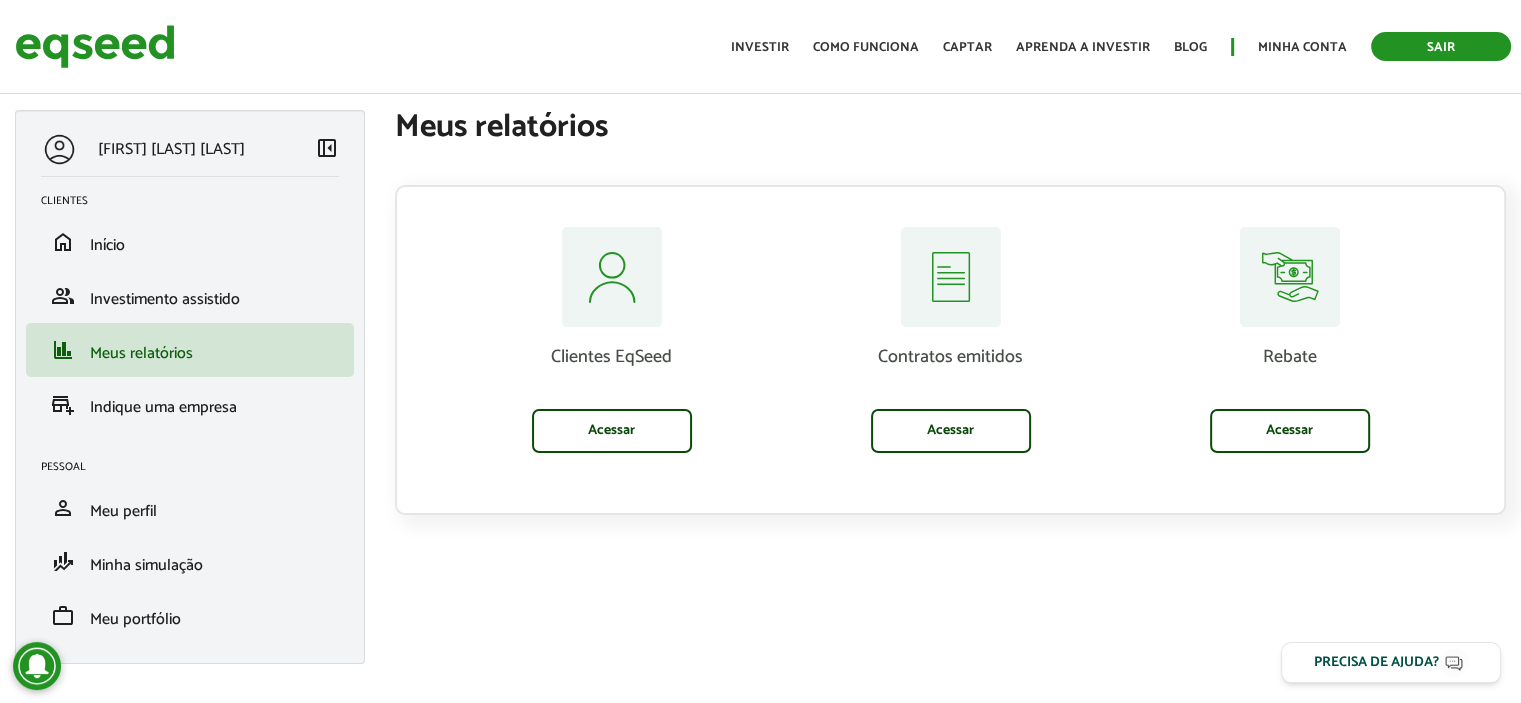click on "Sair" at bounding box center (1441, 46) 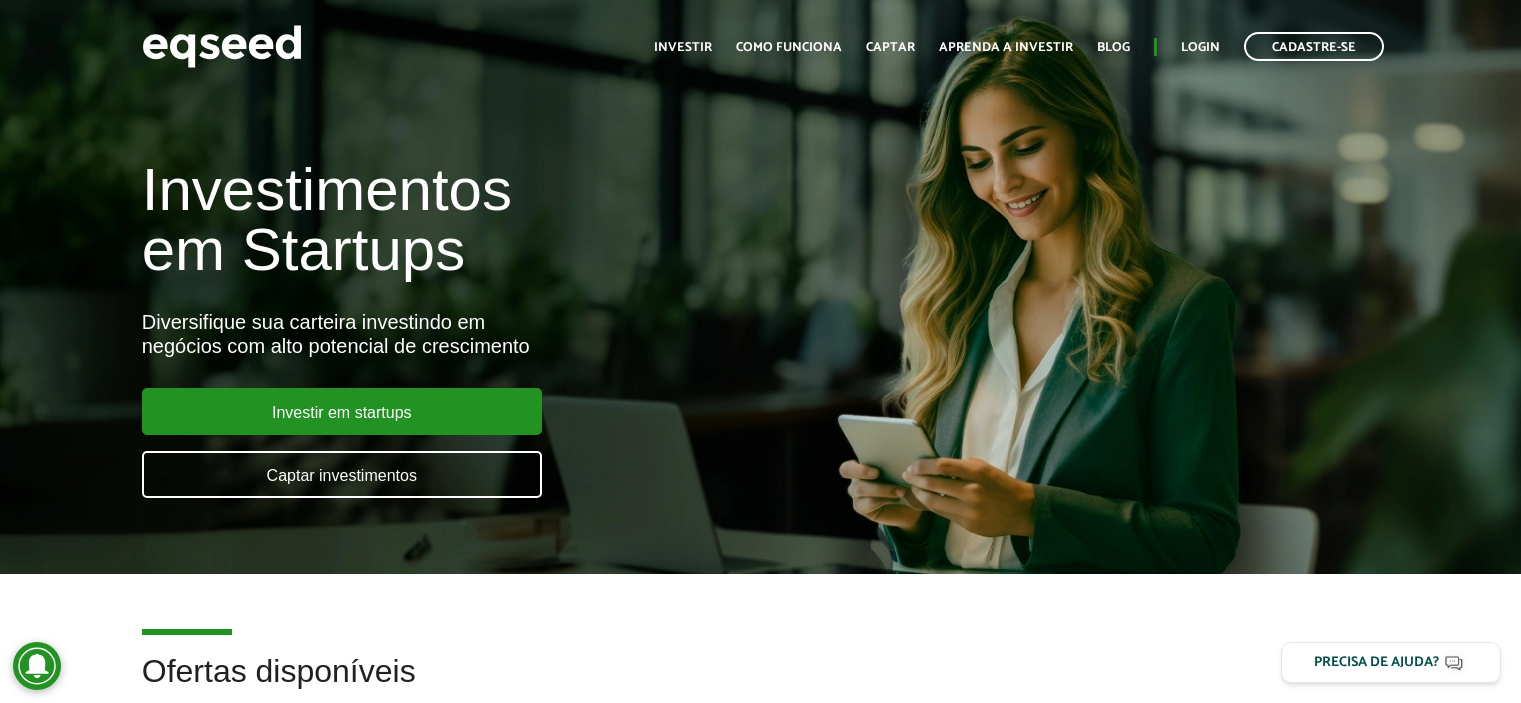 scroll, scrollTop: 0, scrollLeft: 0, axis: both 